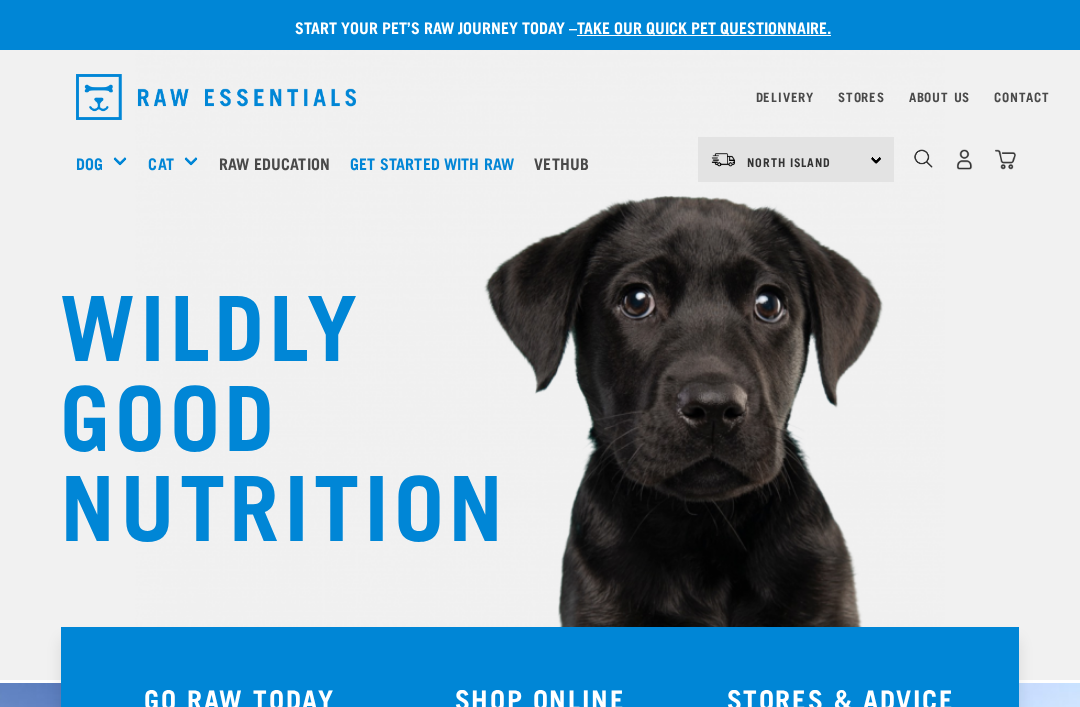 scroll, scrollTop: 0, scrollLeft: 0, axis: both 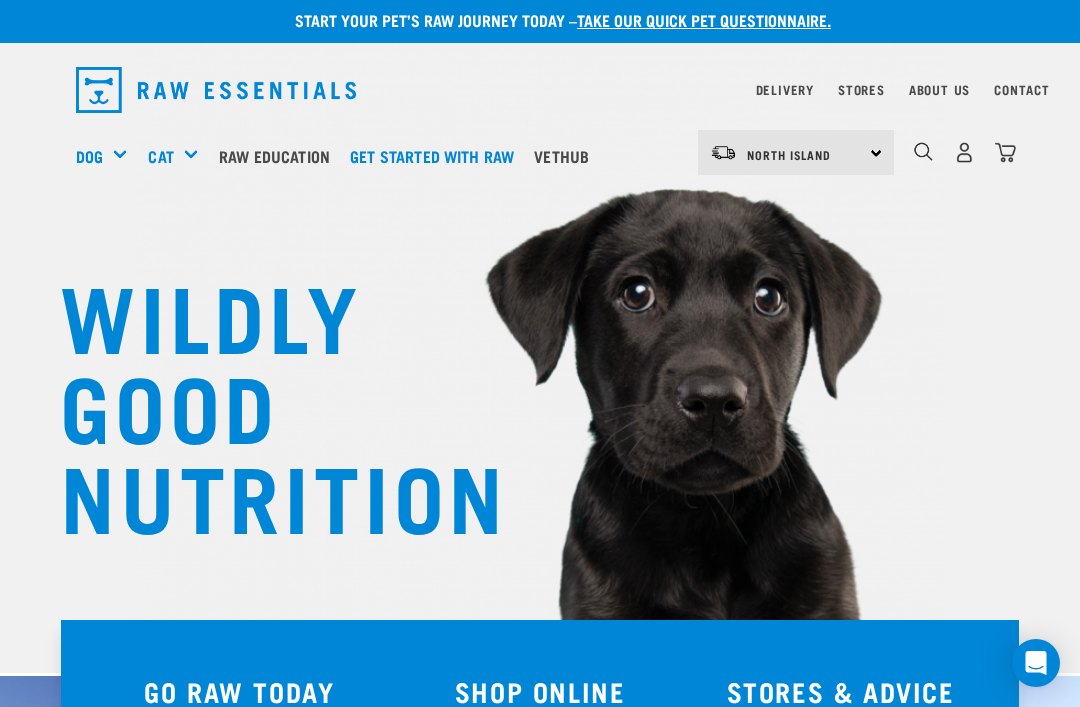 click on "0" at bounding box center (964, 152) 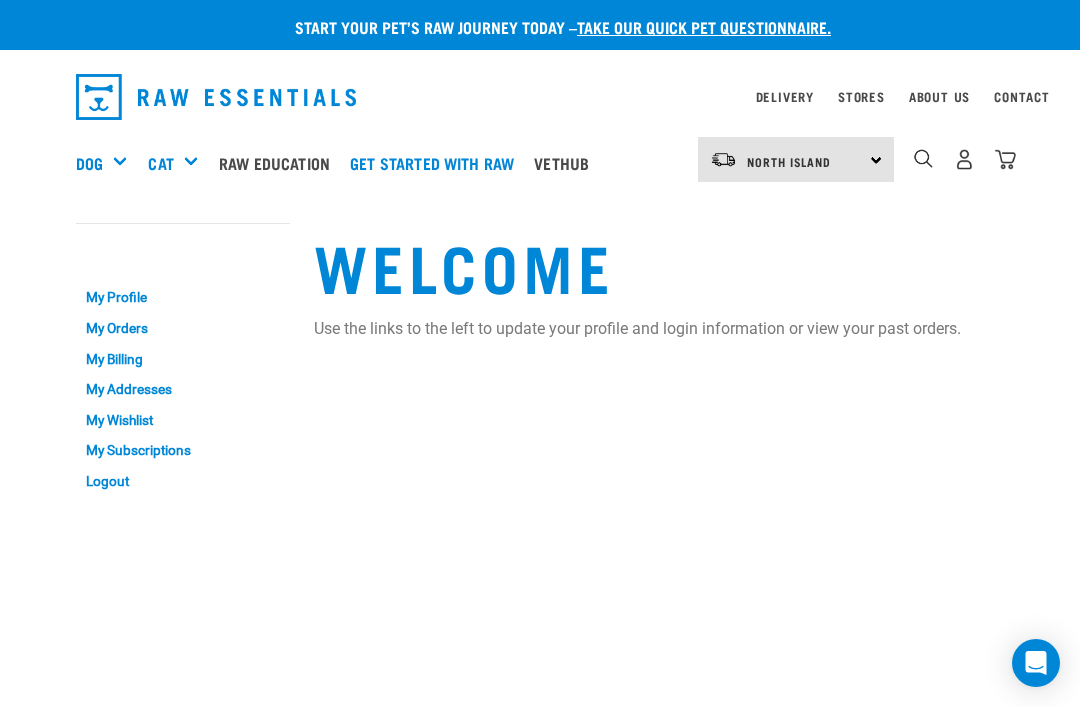 scroll, scrollTop: 0, scrollLeft: 0, axis: both 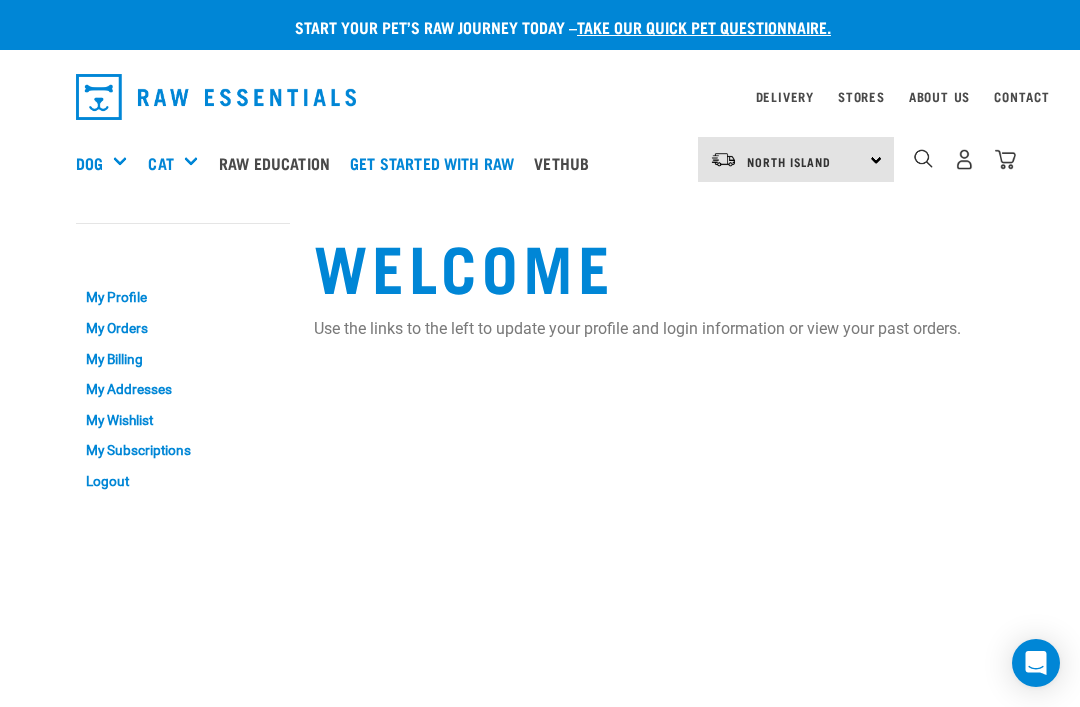 click on "My Orders" at bounding box center (183, 328) 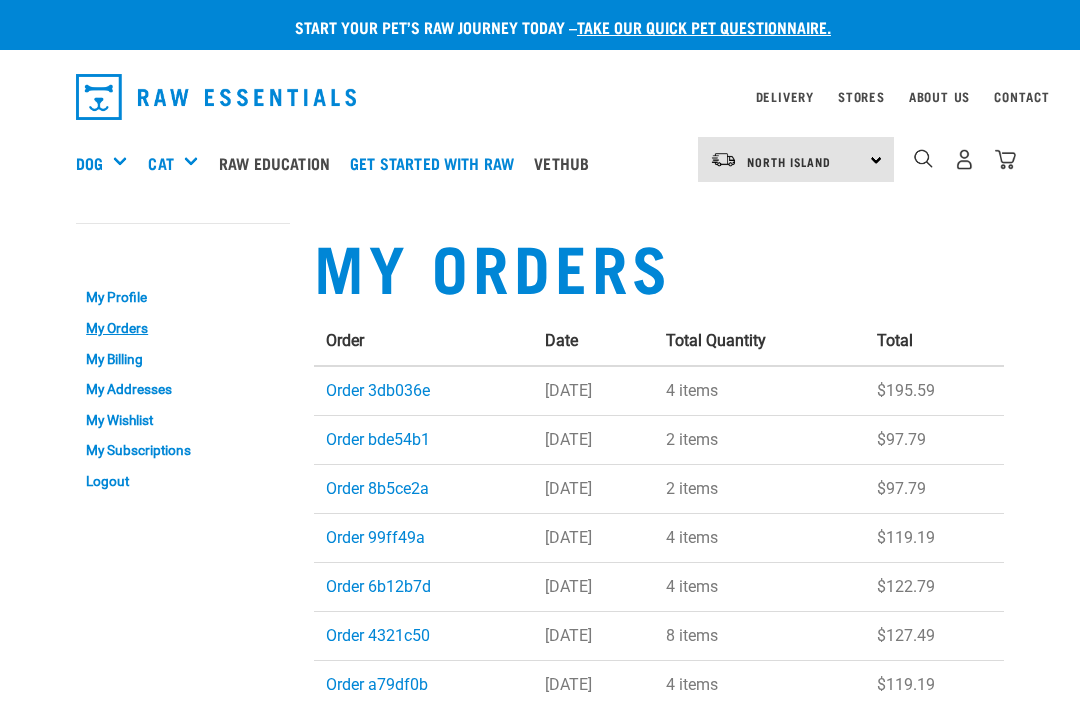 scroll, scrollTop: 0, scrollLeft: 0, axis: both 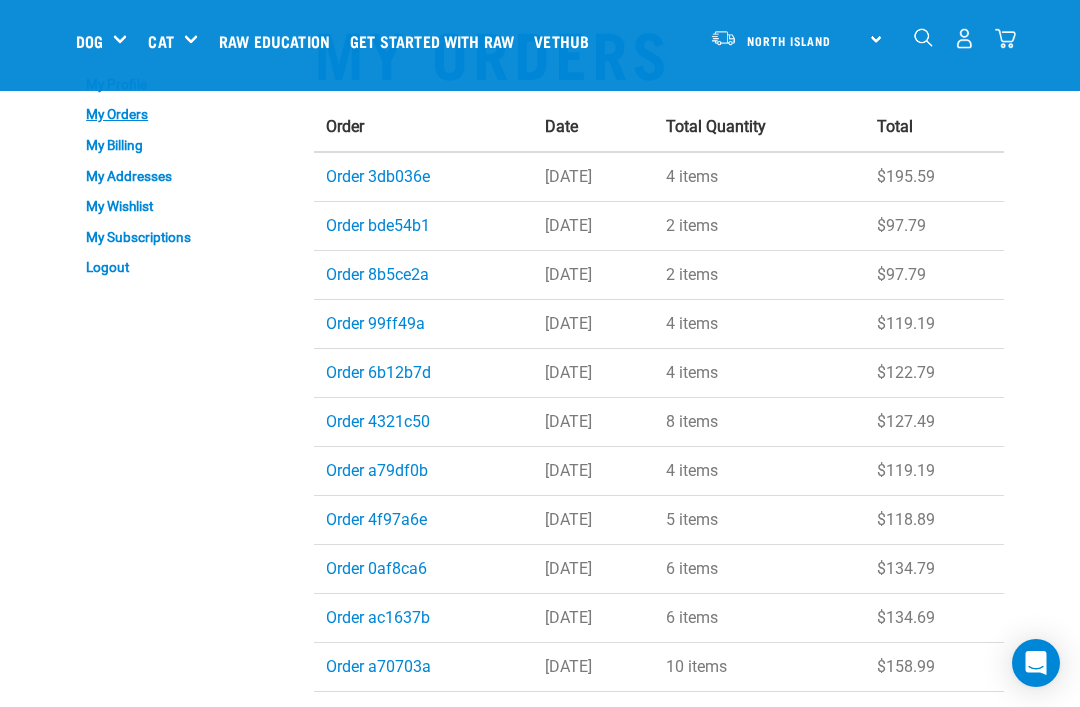 click on "Order 99ff49a" at bounding box center (375, 323) 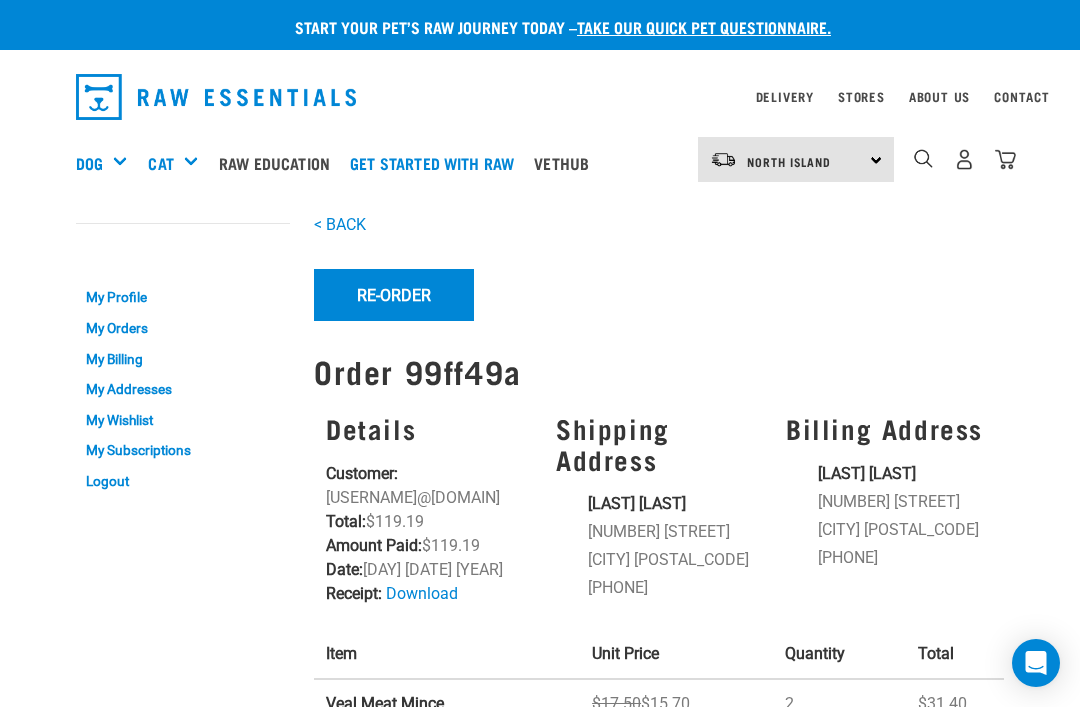 scroll, scrollTop: 0, scrollLeft: 0, axis: both 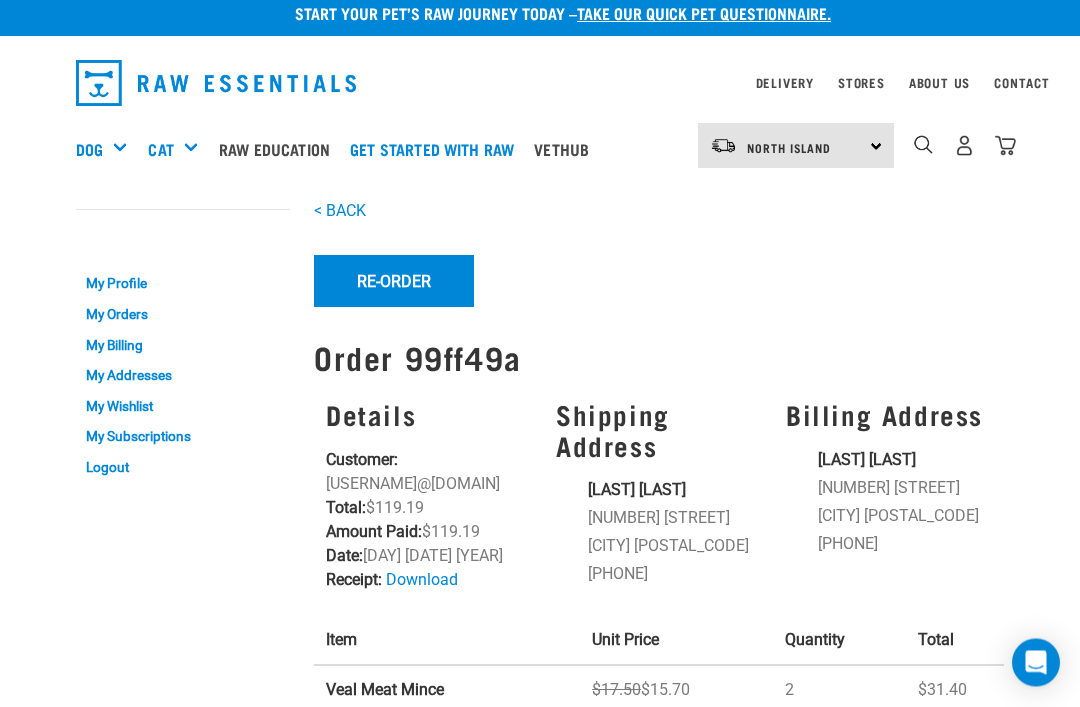click on "Re-Order" at bounding box center (394, 282) 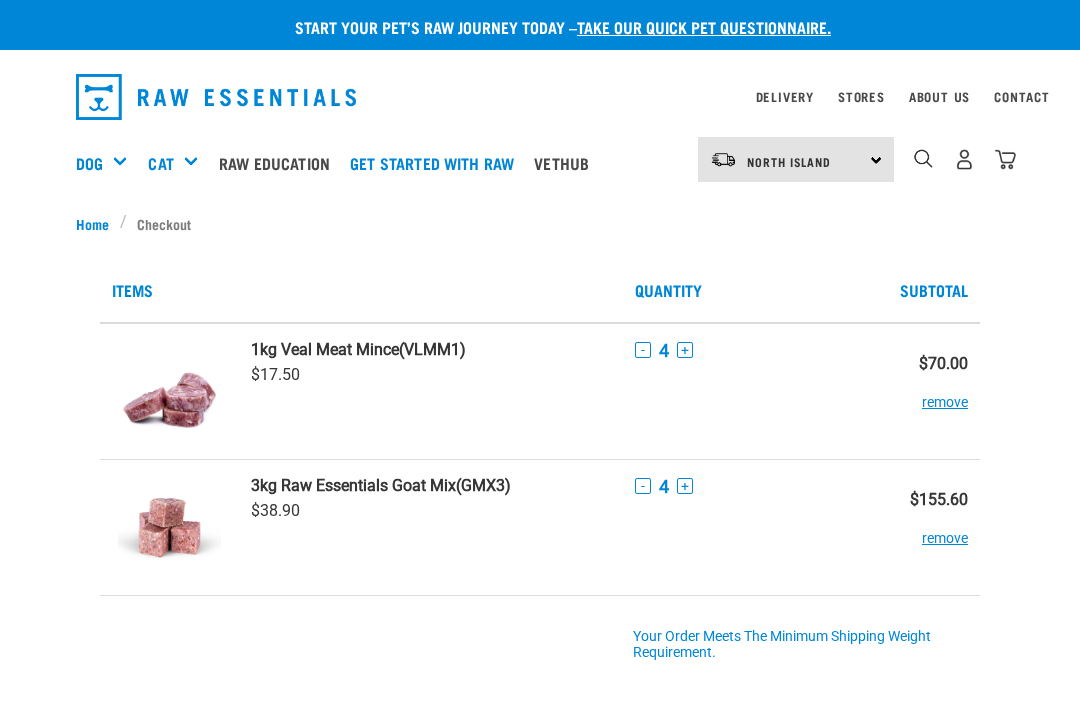 scroll, scrollTop: 0, scrollLeft: 0, axis: both 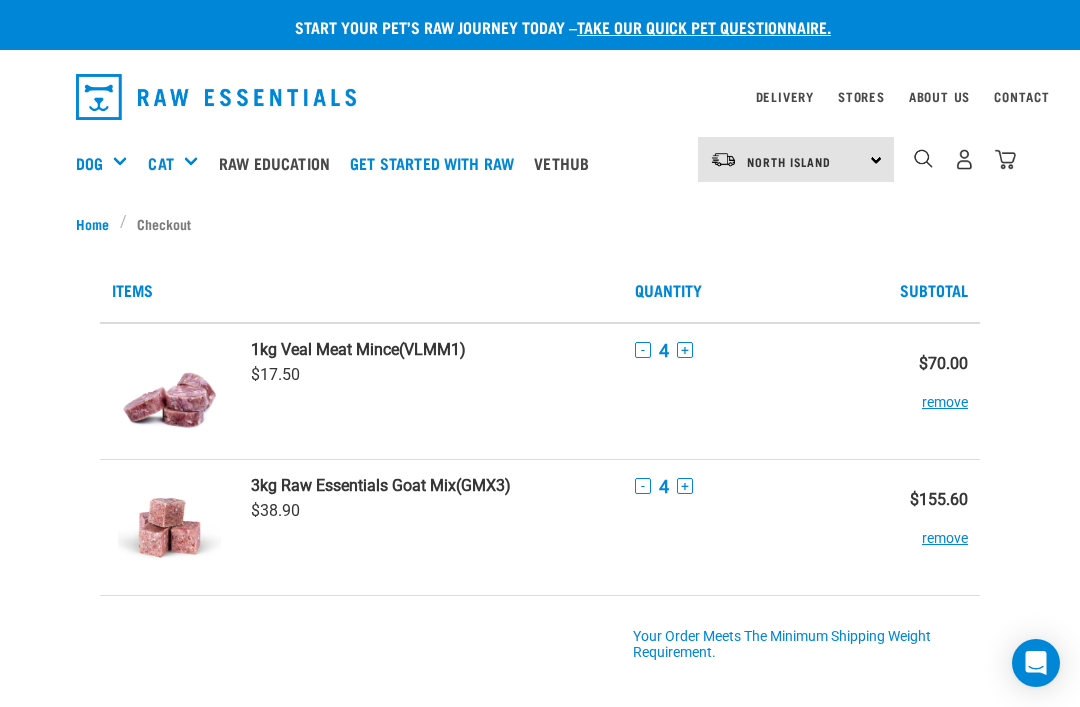 click on "-" at bounding box center [643, 486] 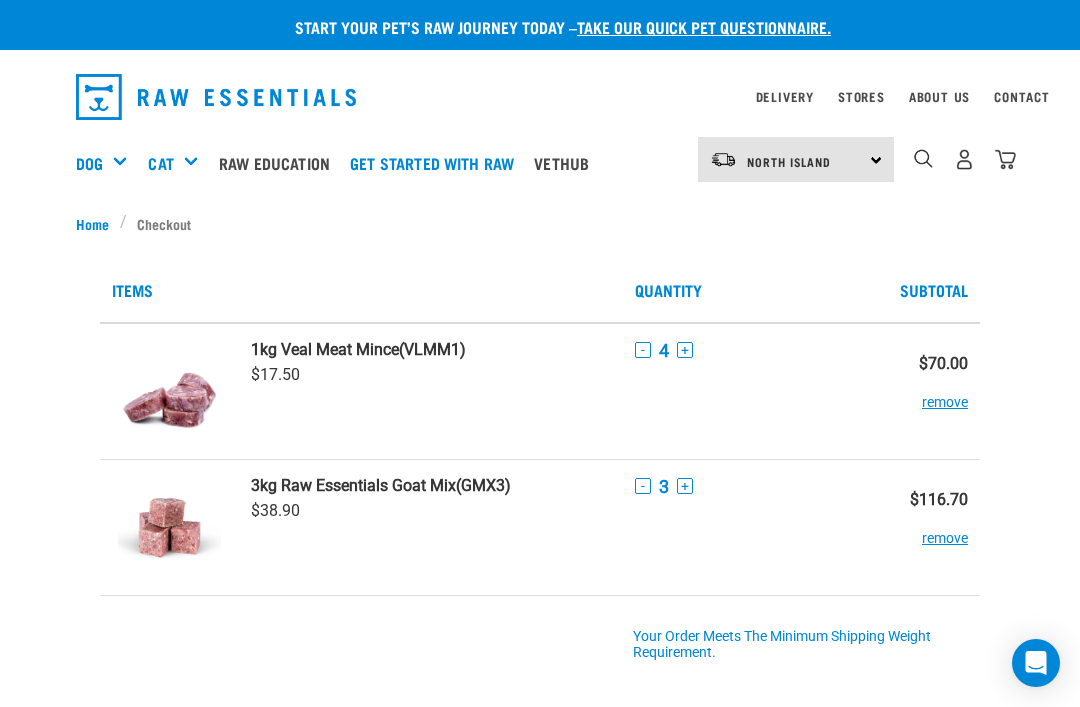 click on "-" at bounding box center [643, 486] 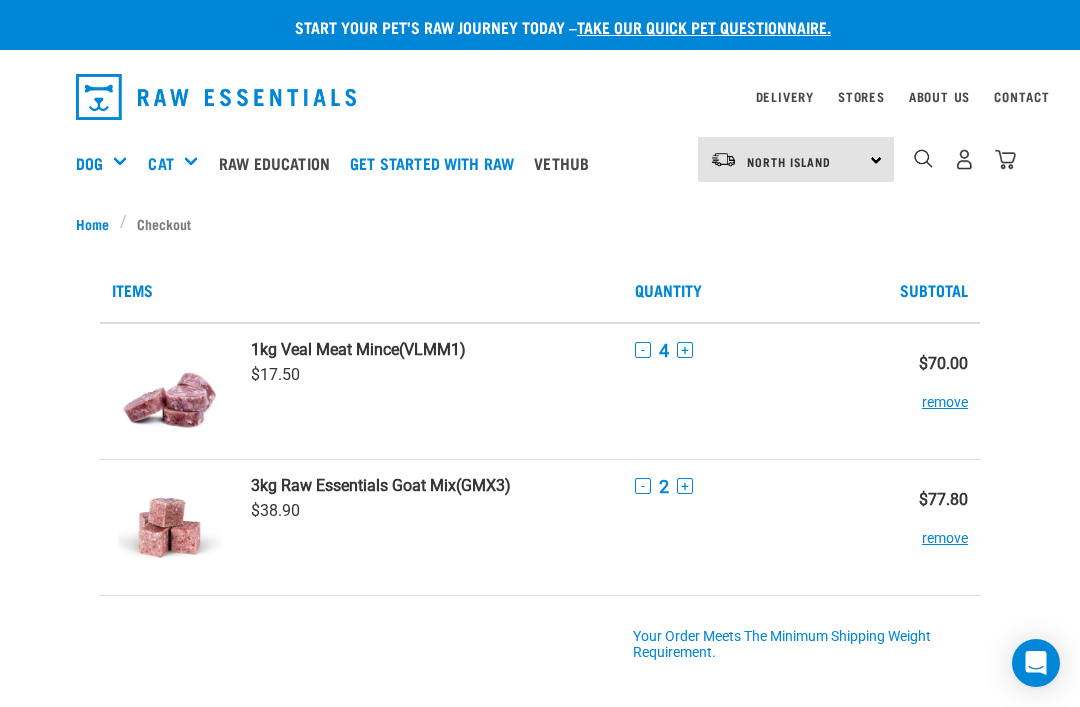 click on "-" at bounding box center (643, 350) 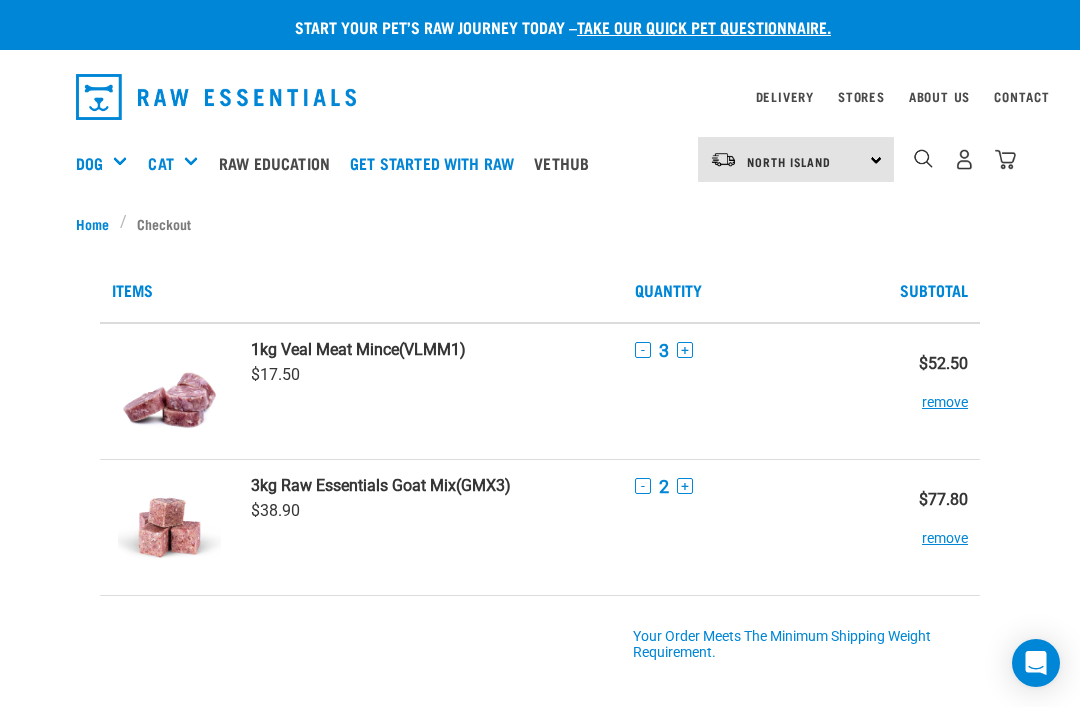 click on "-" at bounding box center [643, 350] 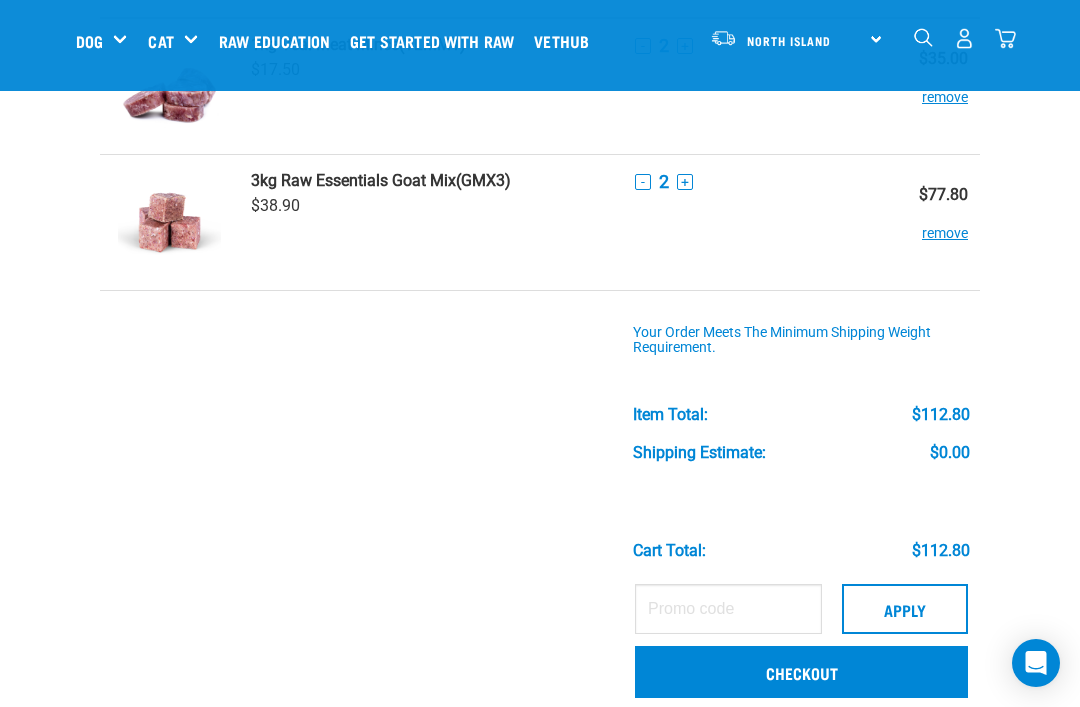 scroll, scrollTop: 153, scrollLeft: 0, axis: vertical 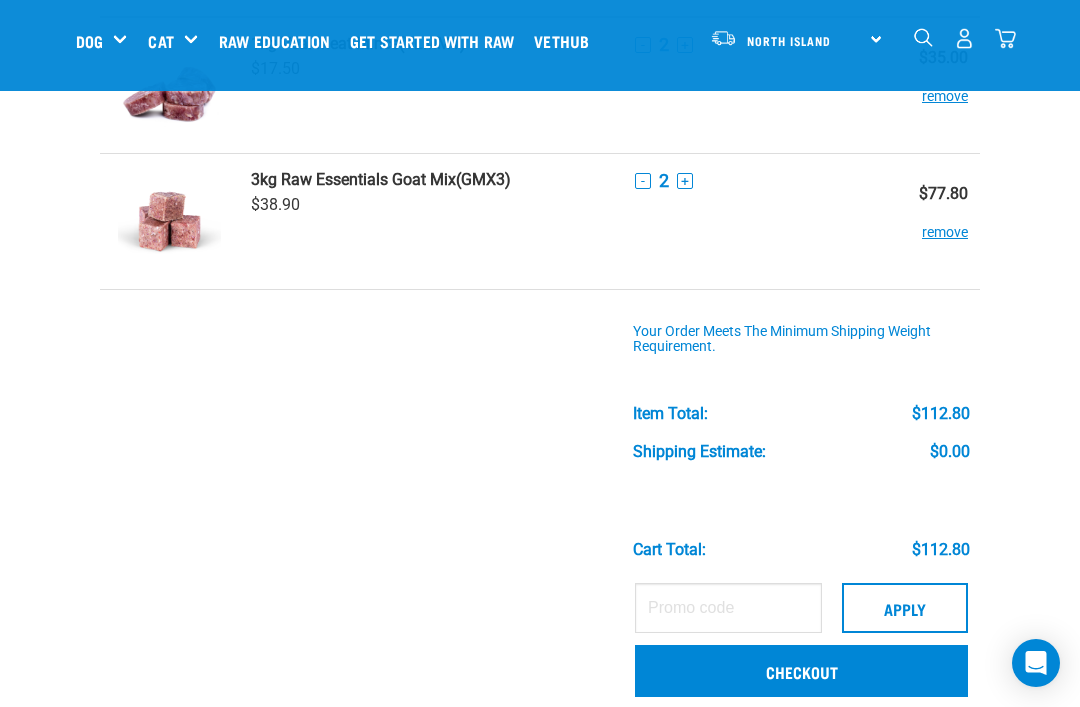 click on "Checkout" at bounding box center [801, 671] 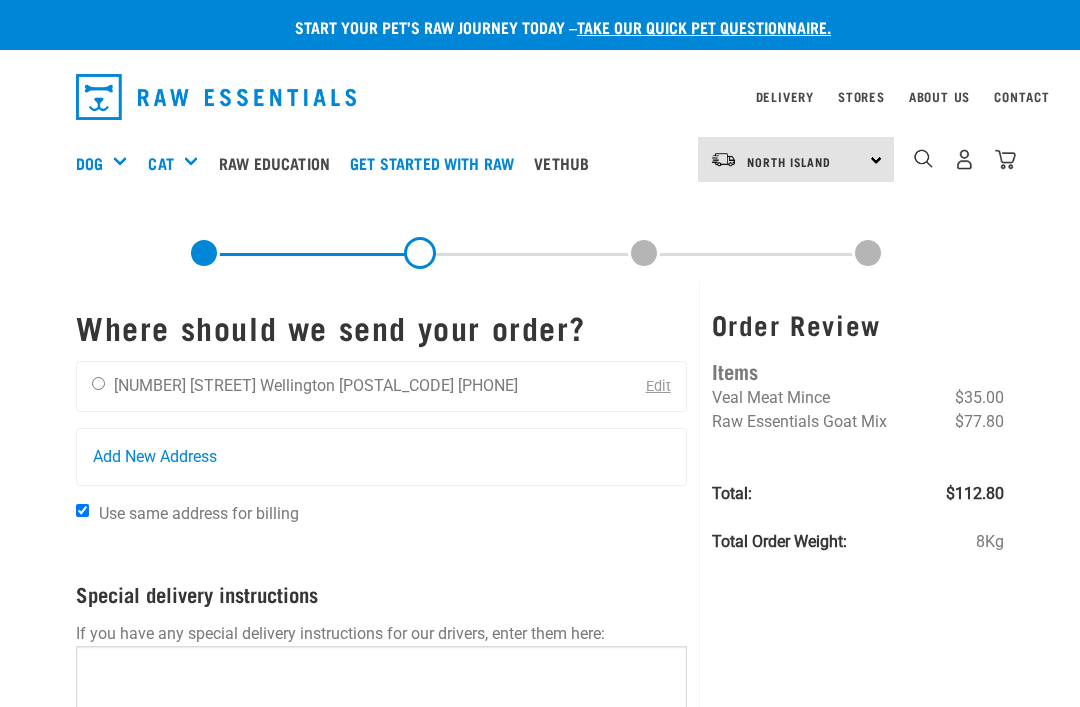 scroll, scrollTop: 0, scrollLeft: 0, axis: both 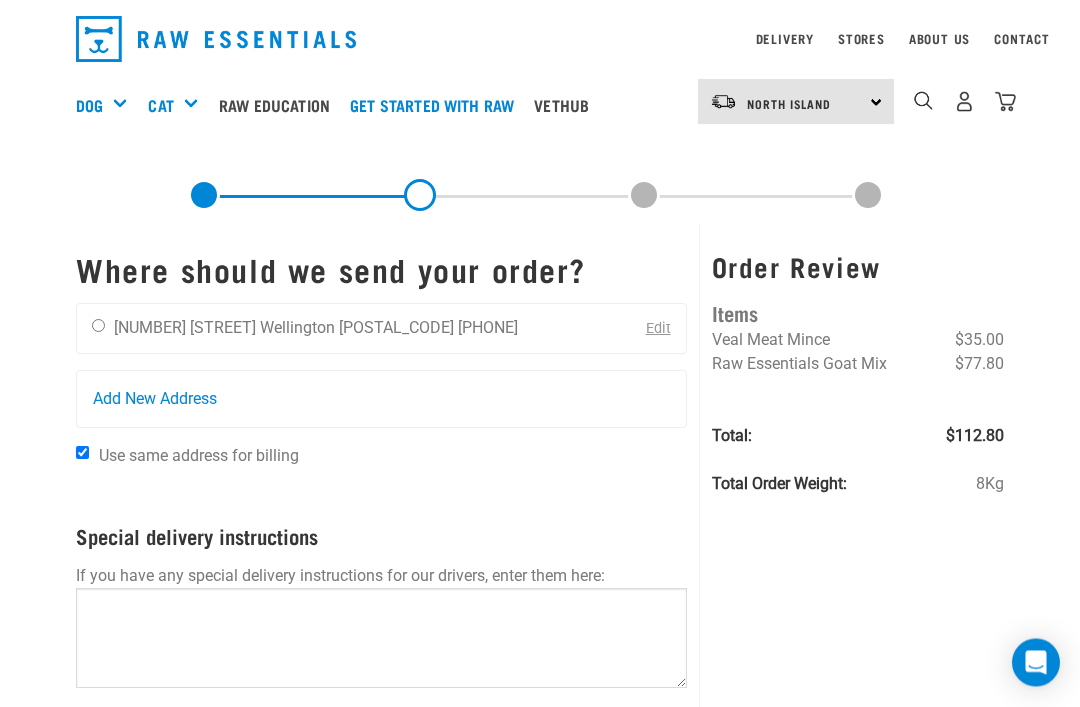 click at bounding box center (98, 326) 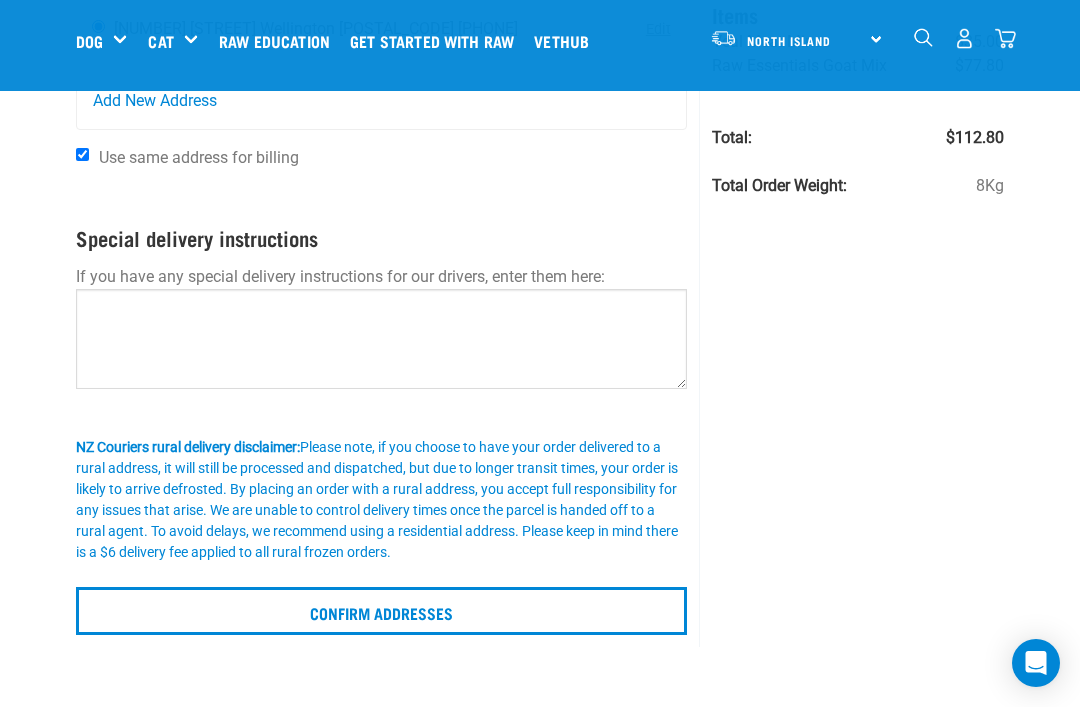 scroll, scrollTop: 212, scrollLeft: 0, axis: vertical 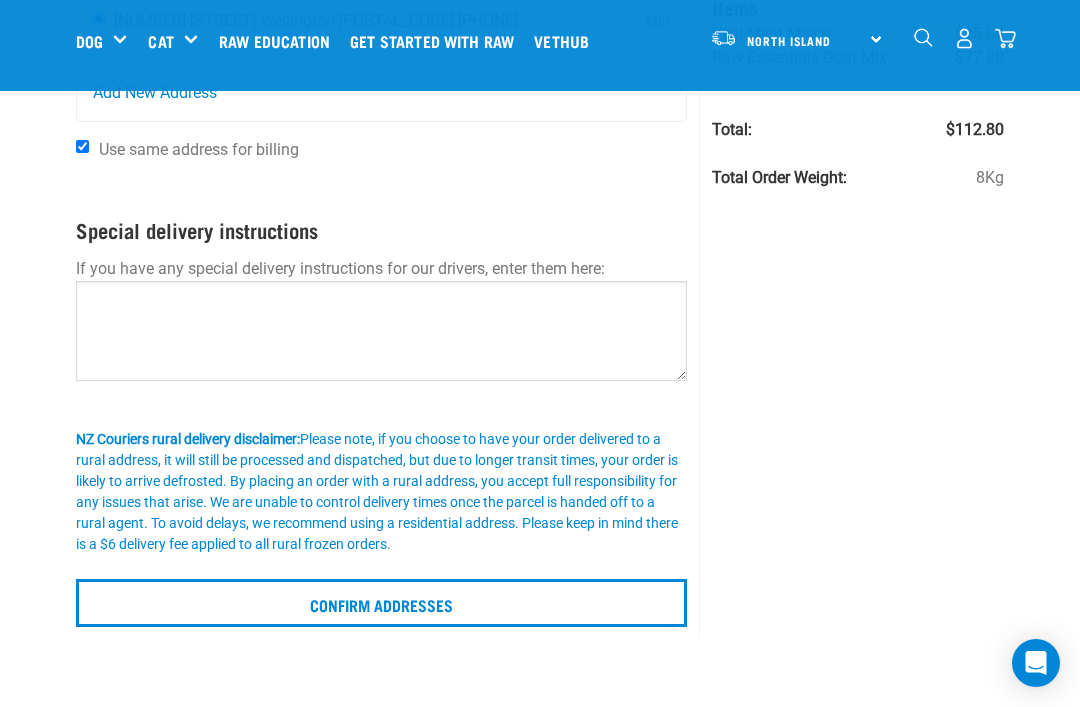 click on "Confirm addresses" at bounding box center [381, 603] 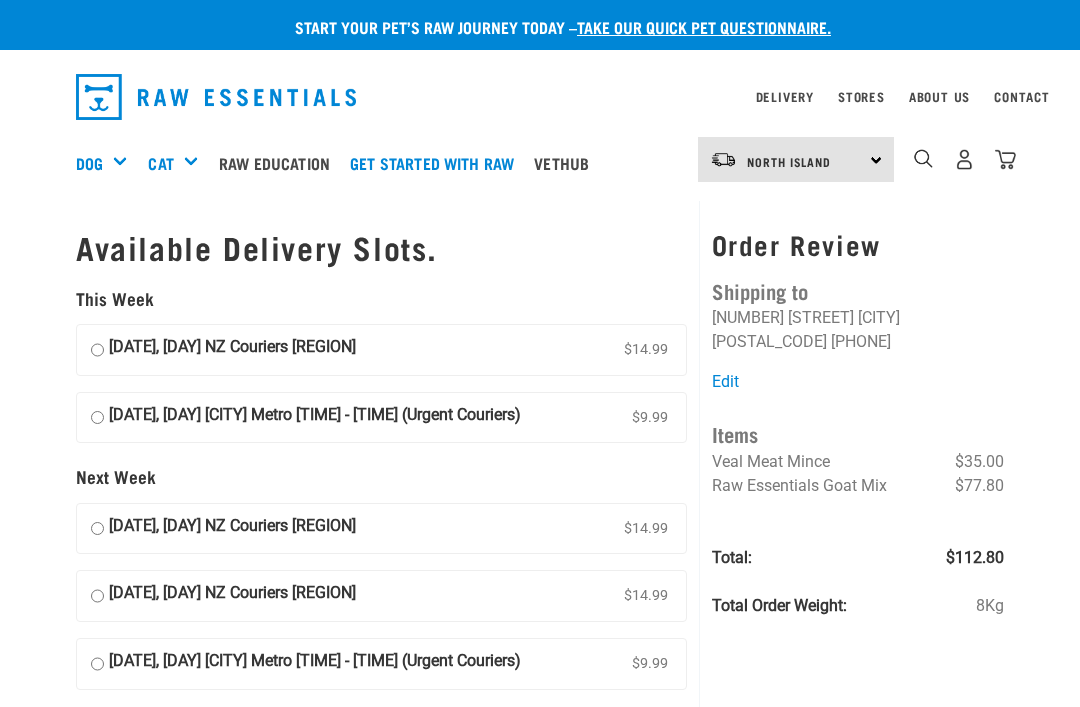 scroll, scrollTop: 0, scrollLeft: 0, axis: both 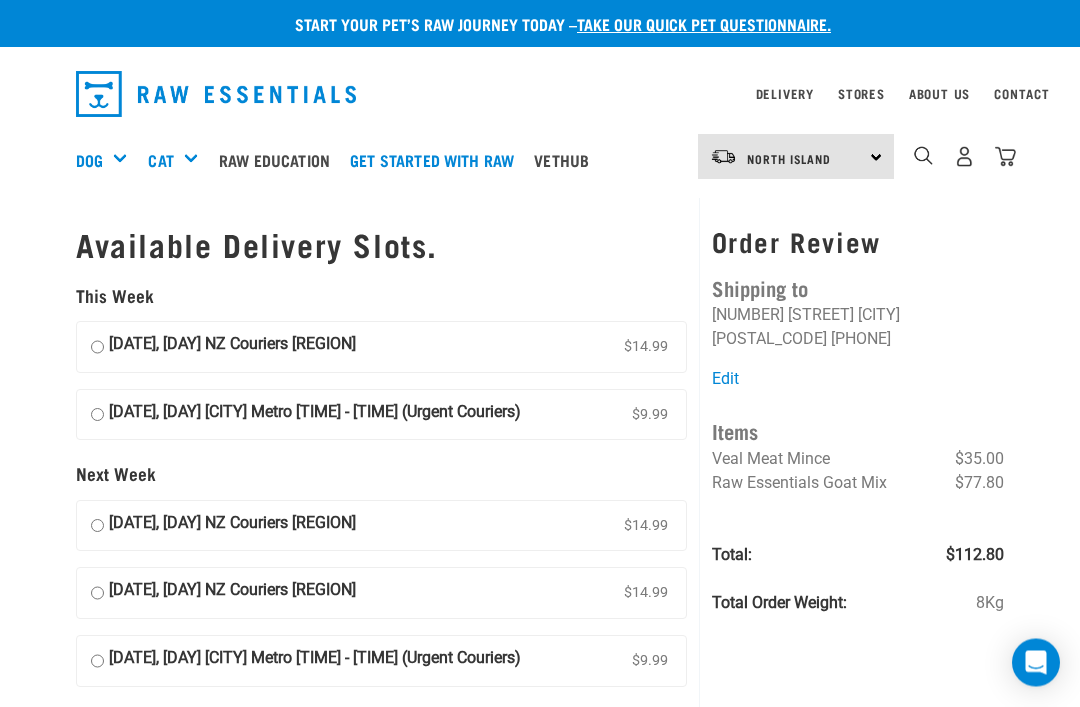 click on "[DATE], [DAY] [CITY] Metro  [TIME] - [TIME] (Urgent Couriers)
$9.99" at bounding box center (97, 416) 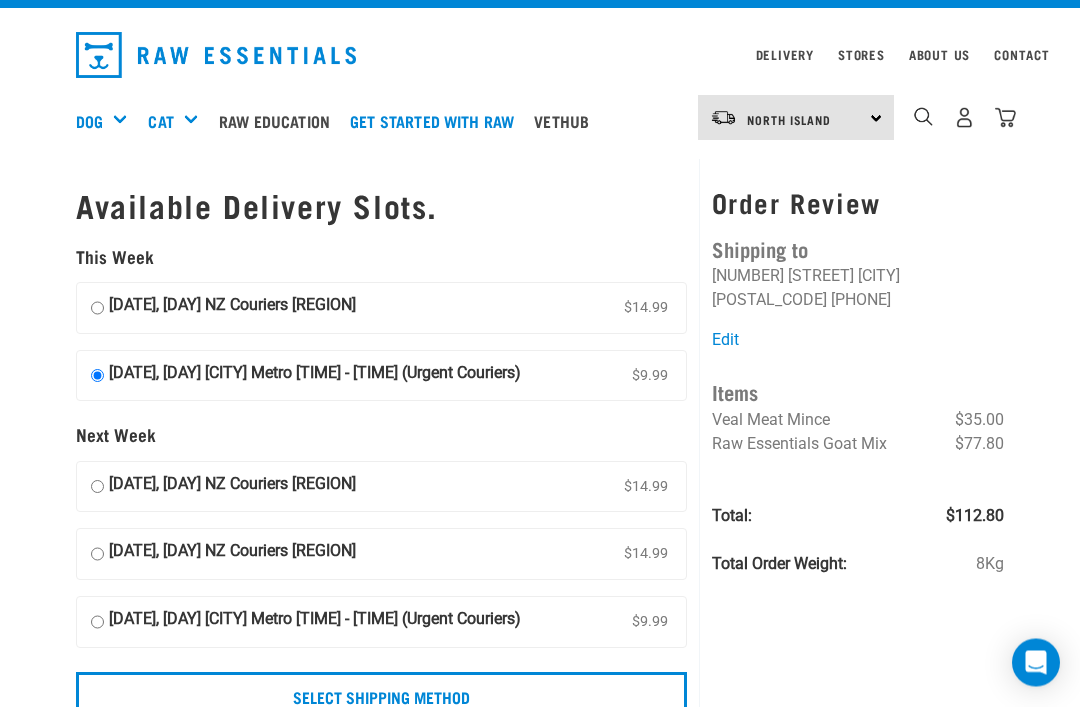 scroll, scrollTop: 42, scrollLeft: 0, axis: vertical 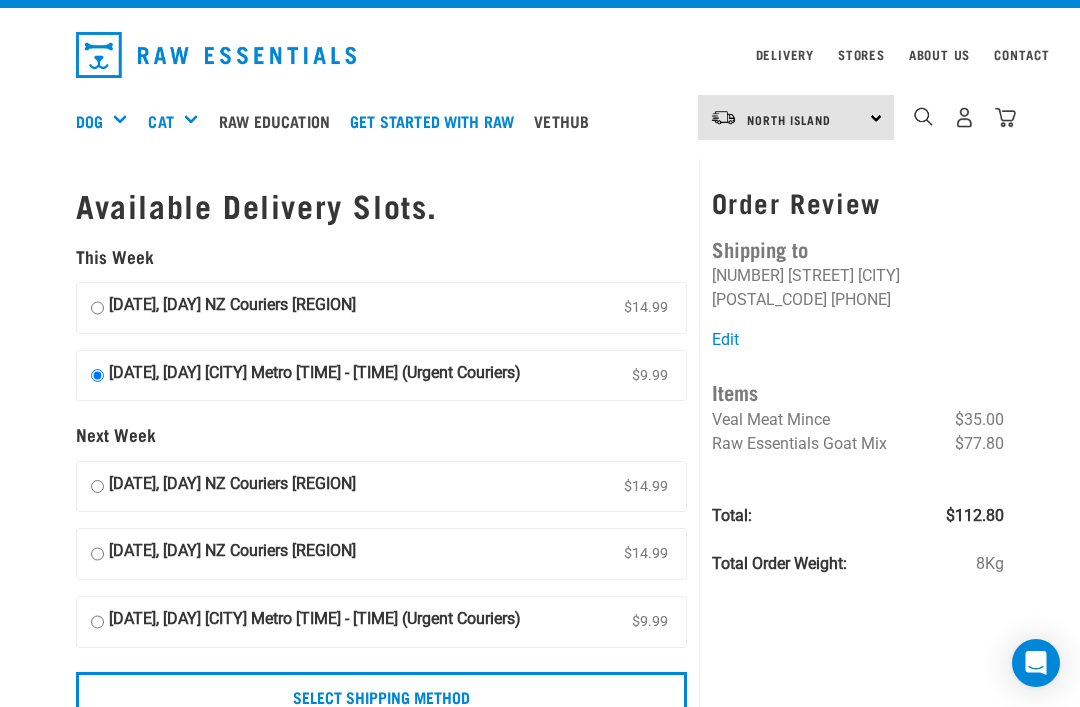 click on "Select Shipping Method" at bounding box center (381, 696) 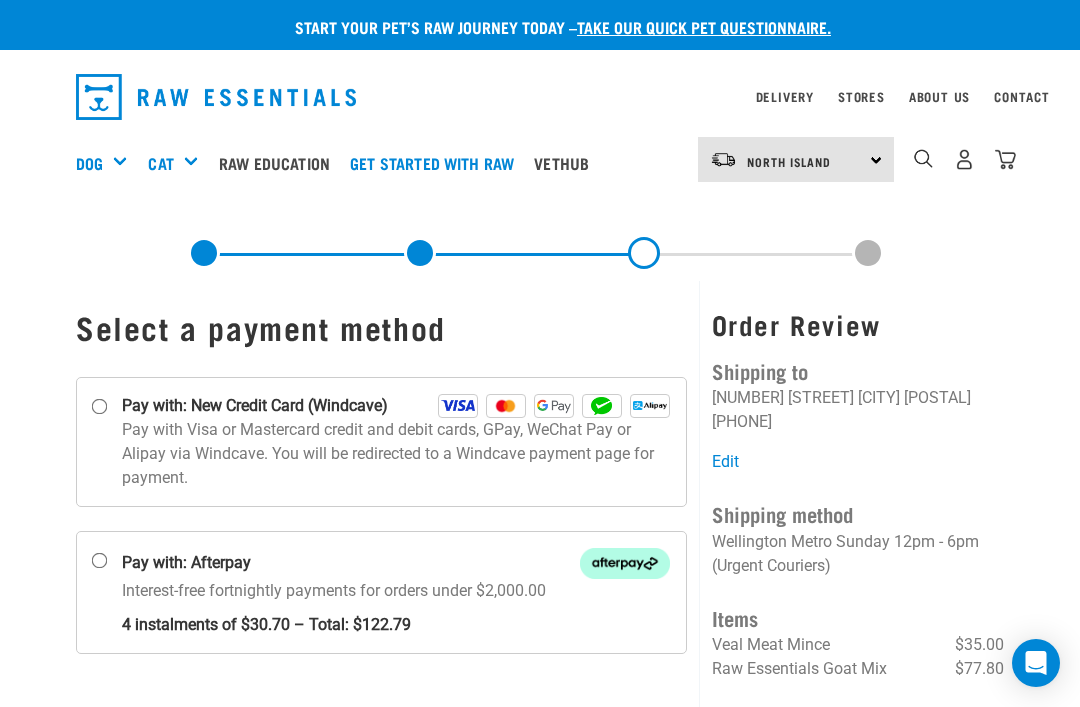 scroll, scrollTop: 0, scrollLeft: 0, axis: both 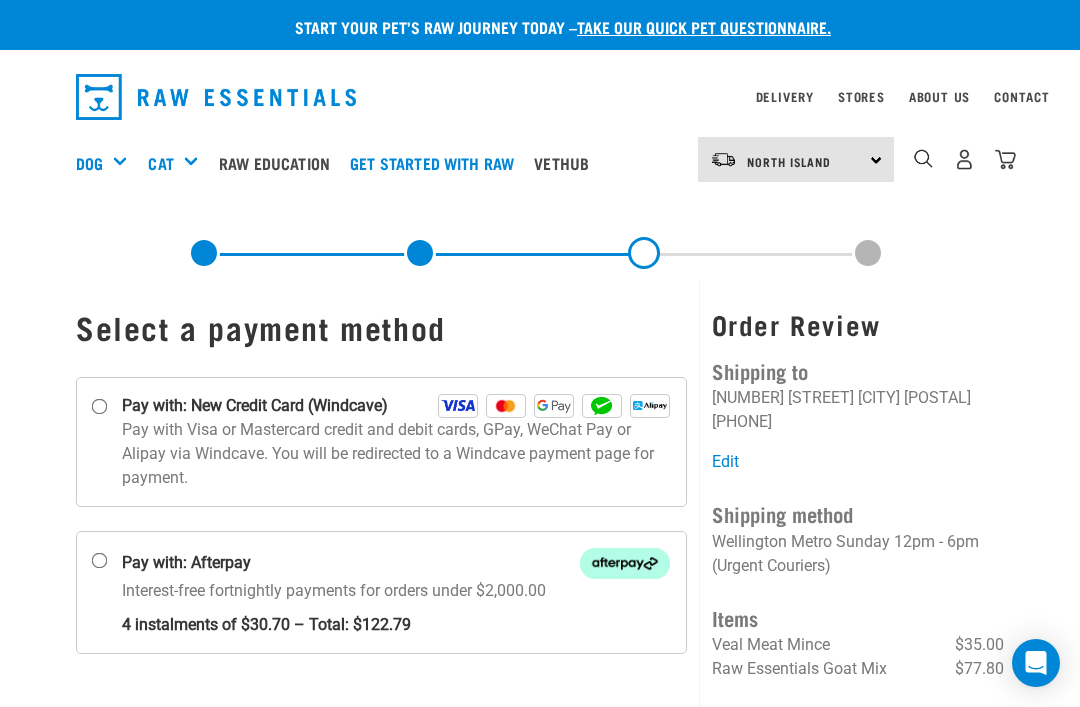 click on "Pay with: New Credit Card (Windcave)" at bounding box center (381, 442) 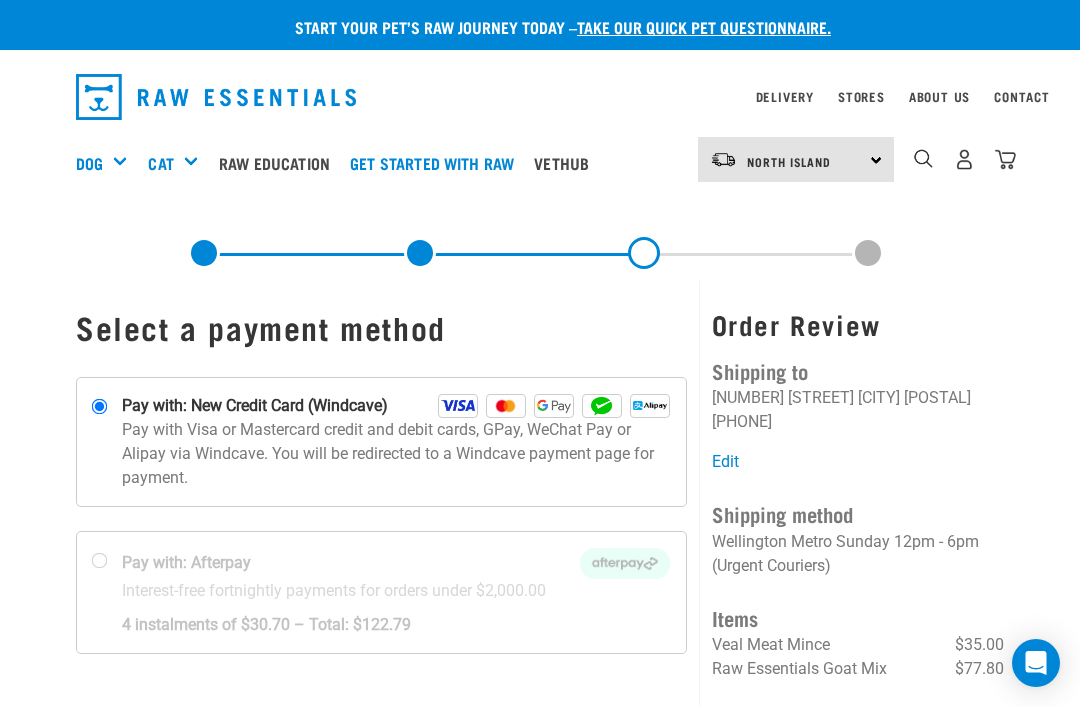 click at bounding box center (458, 406) 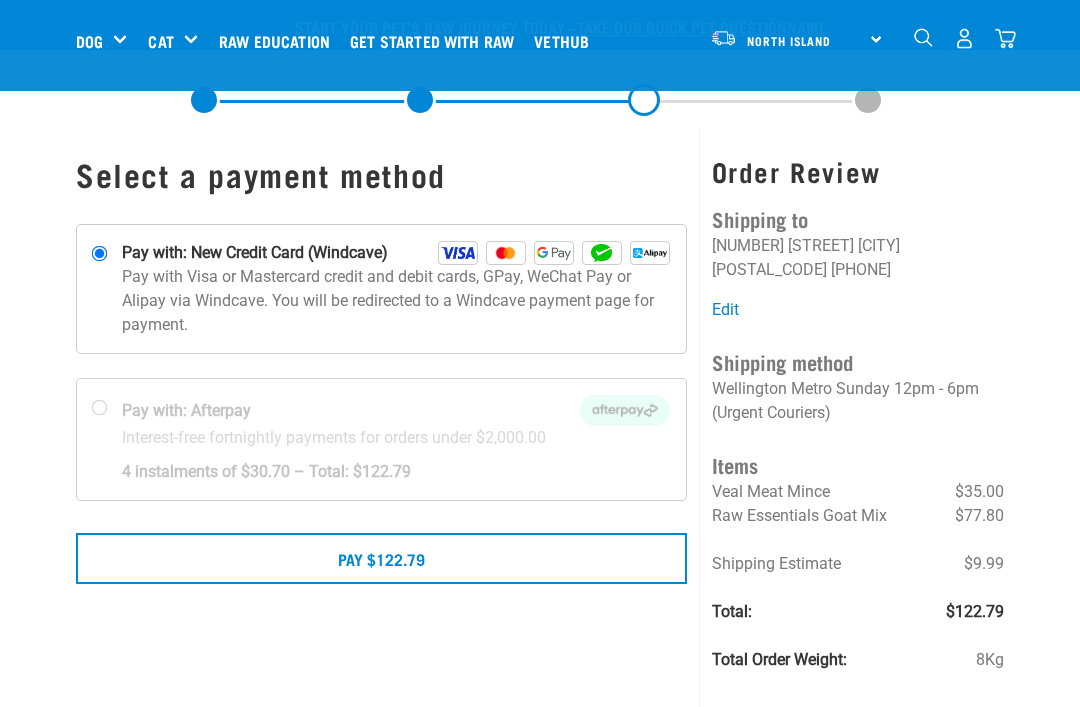 scroll, scrollTop: 155, scrollLeft: 0, axis: vertical 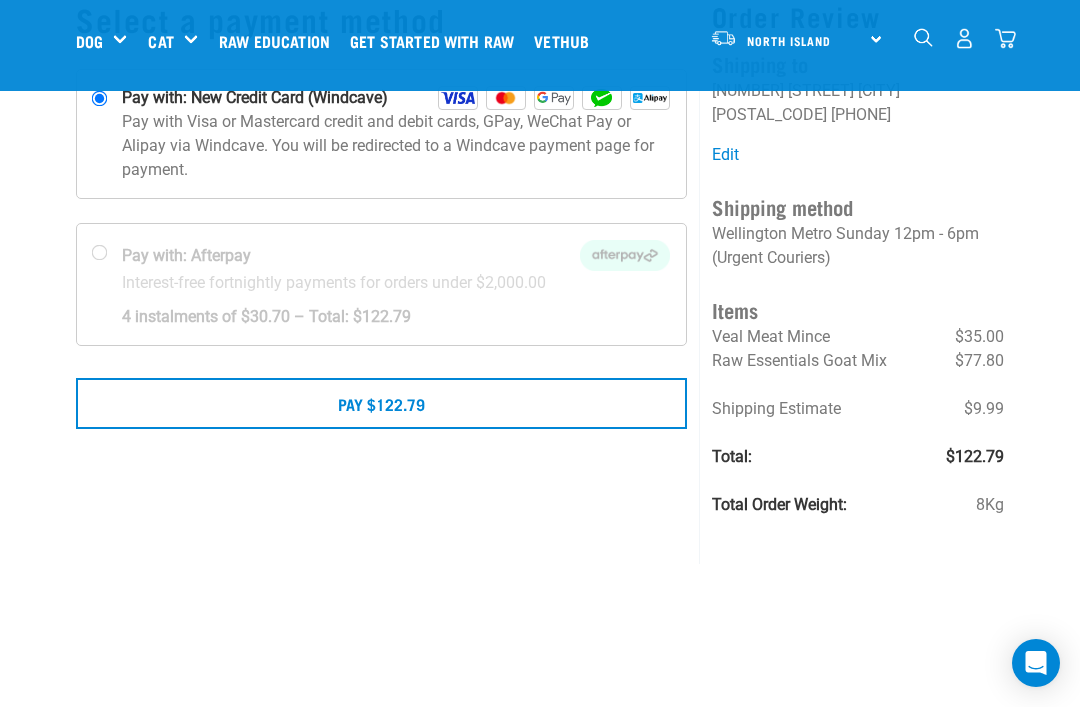 click on "Pay $122.79" at bounding box center [381, 403] 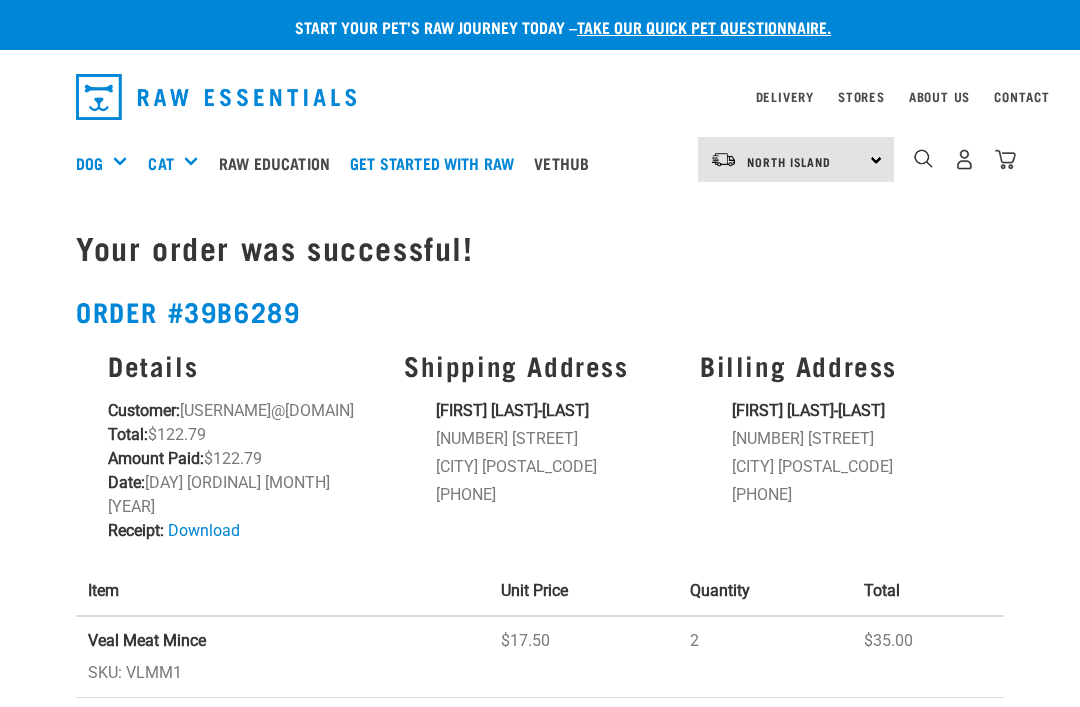 scroll, scrollTop: 0, scrollLeft: 0, axis: both 